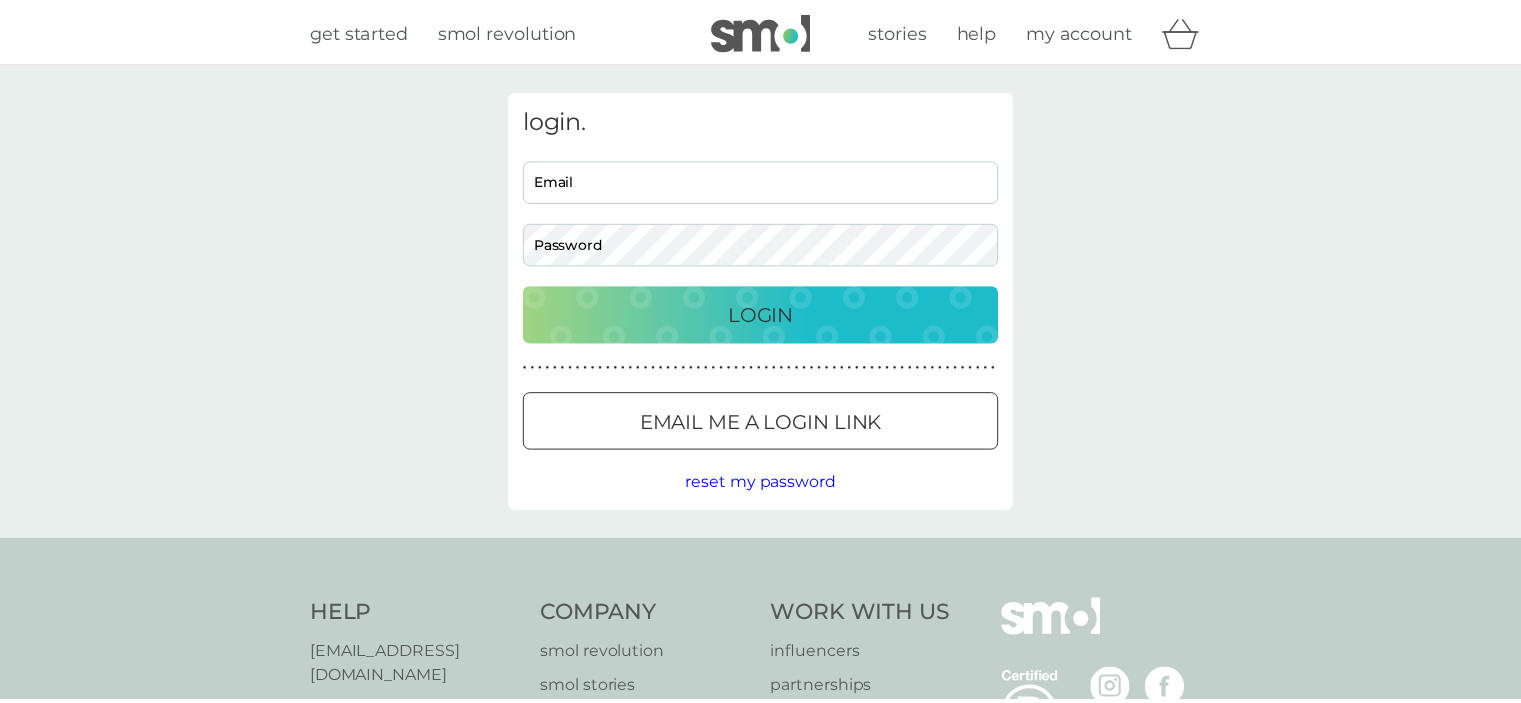 scroll, scrollTop: 0, scrollLeft: 0, axis: both 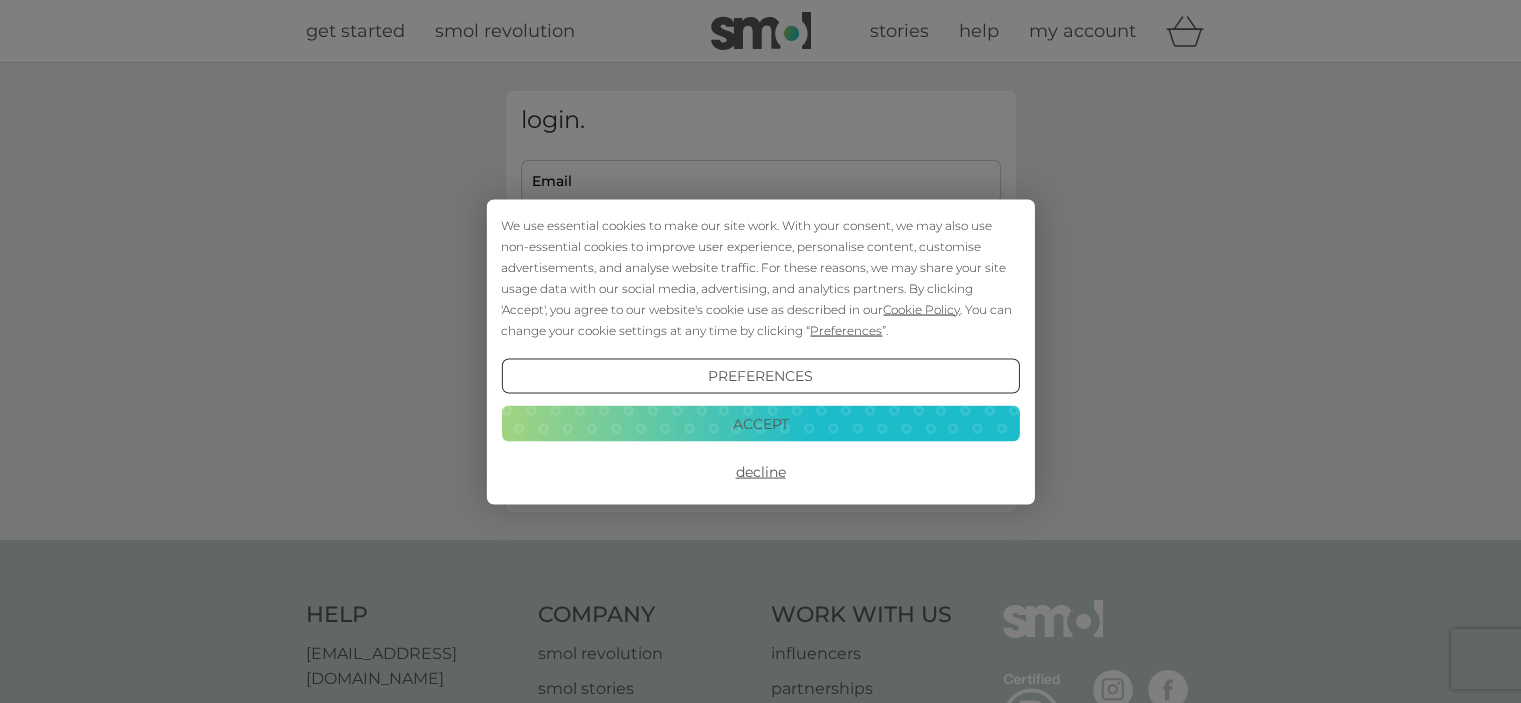 type on "[PERSON_NAME][EMAIL_ADDRESS][DOMAIN_NAME]" 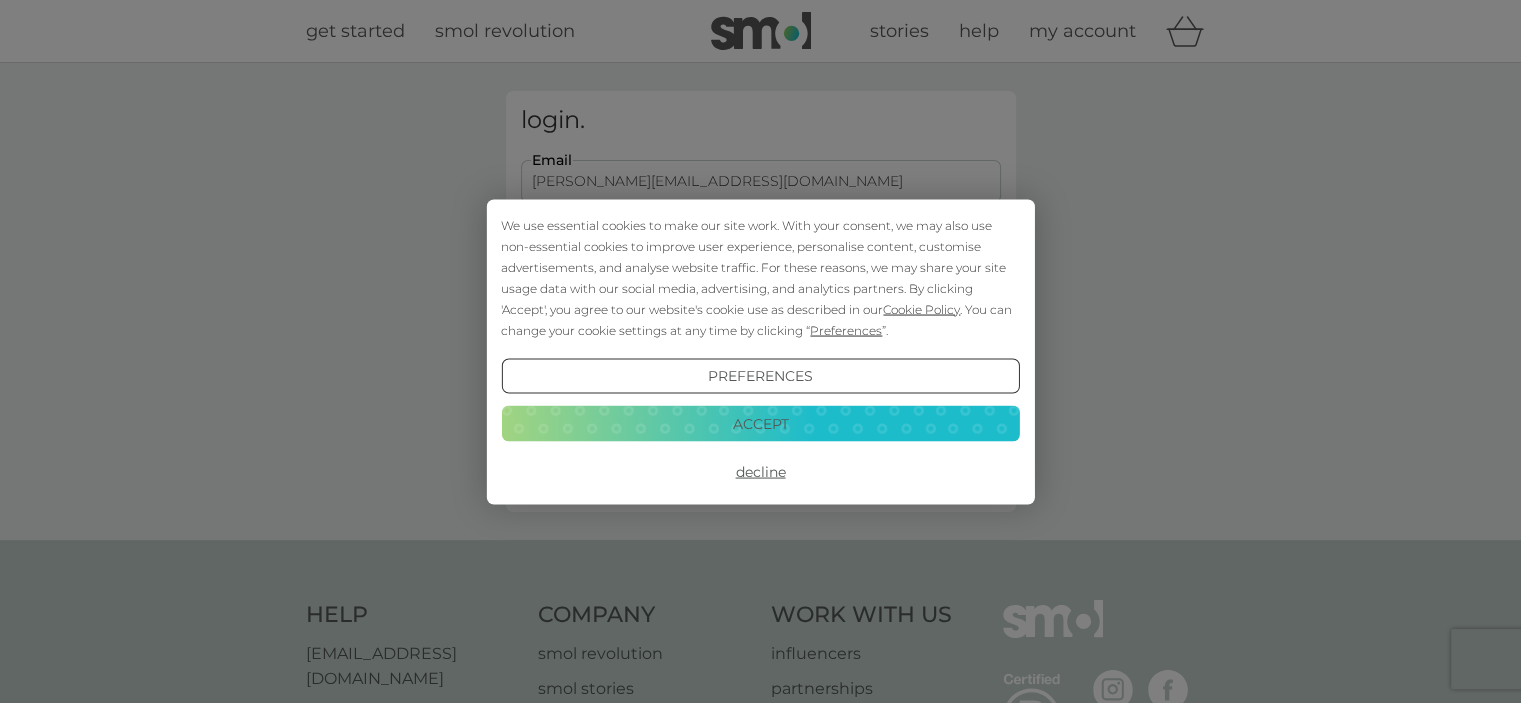 click on "Decline" at bounding box center (760, 472) 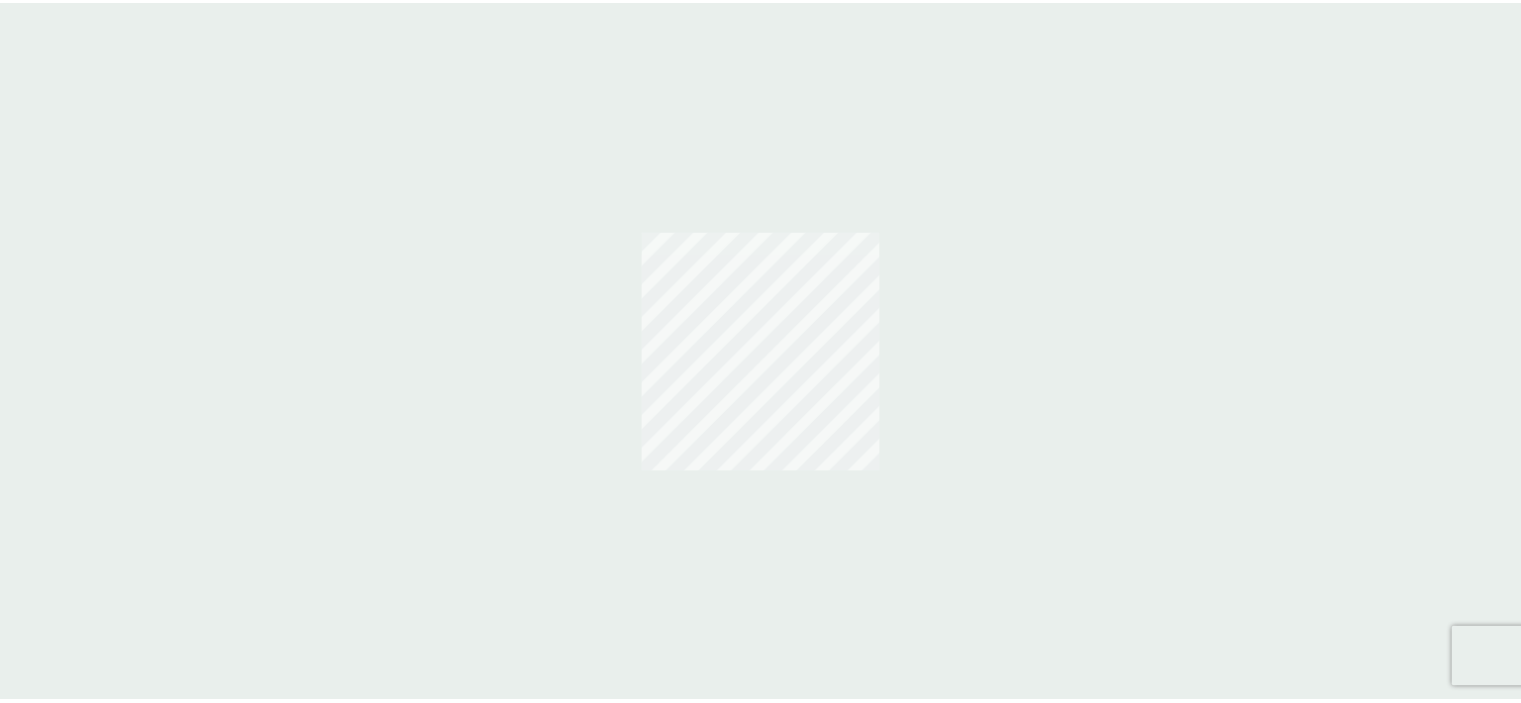 scroll, scrollTop: 0, scrollLeft: 0, axis: both 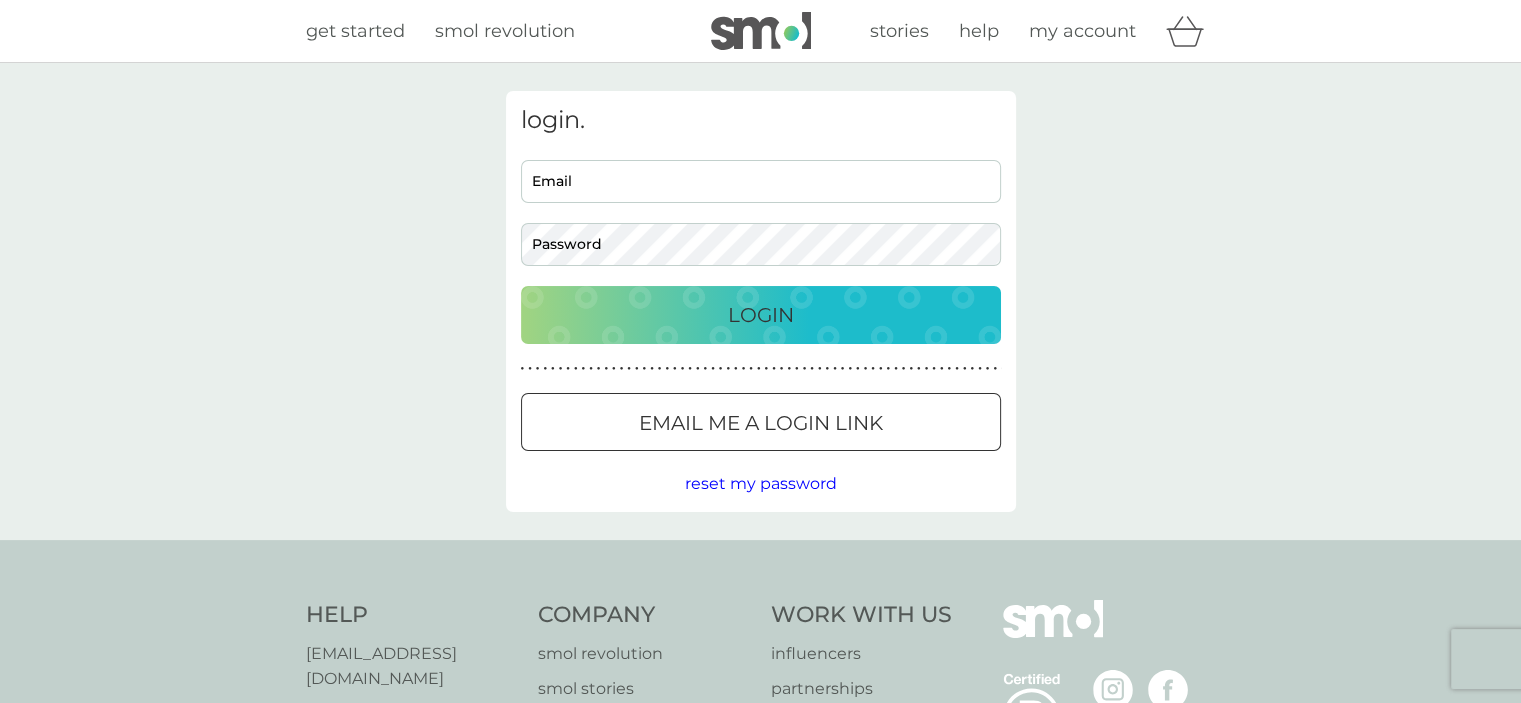 type on "[PERSON_NAME][EMAIL_ADDRESS][DOMAIN_NAME]" 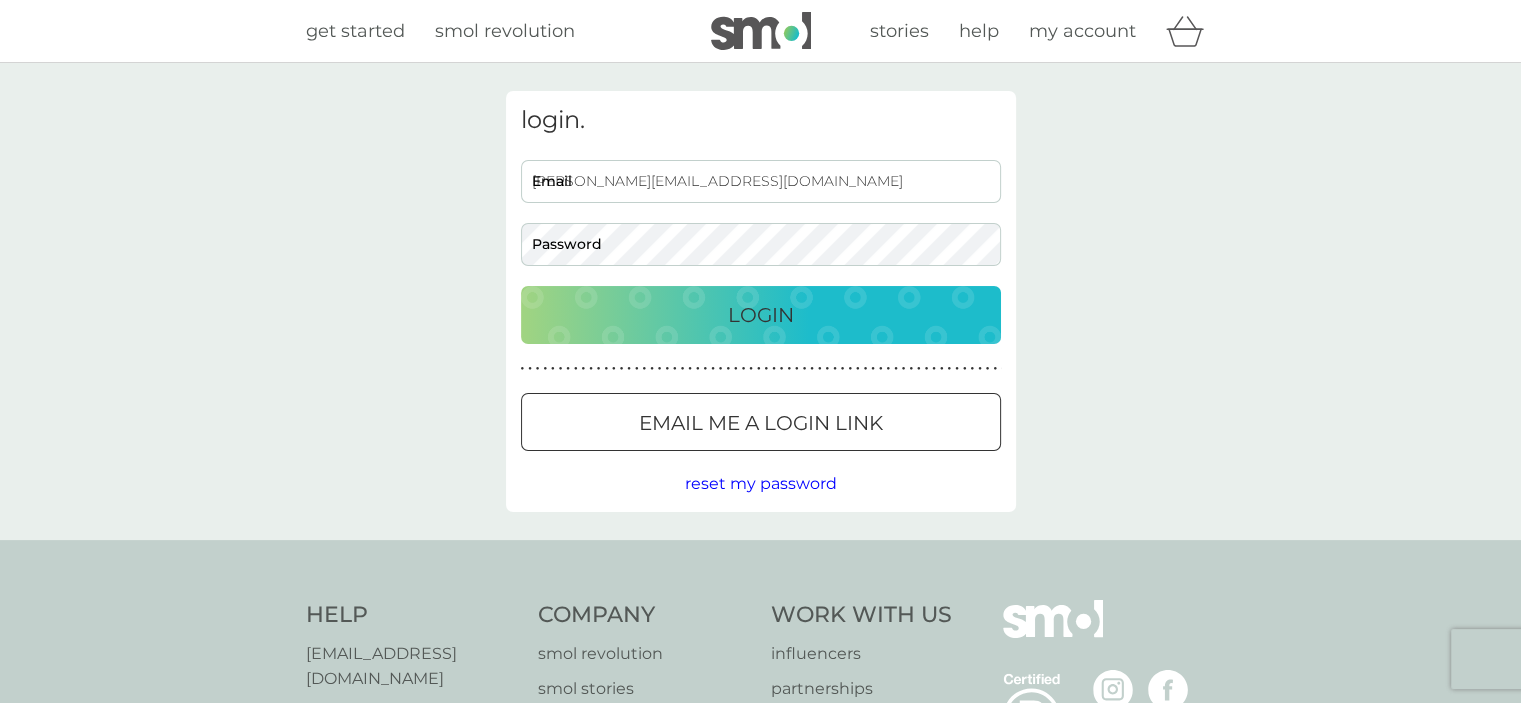 click on "Login" at bounding box center [761, 315] 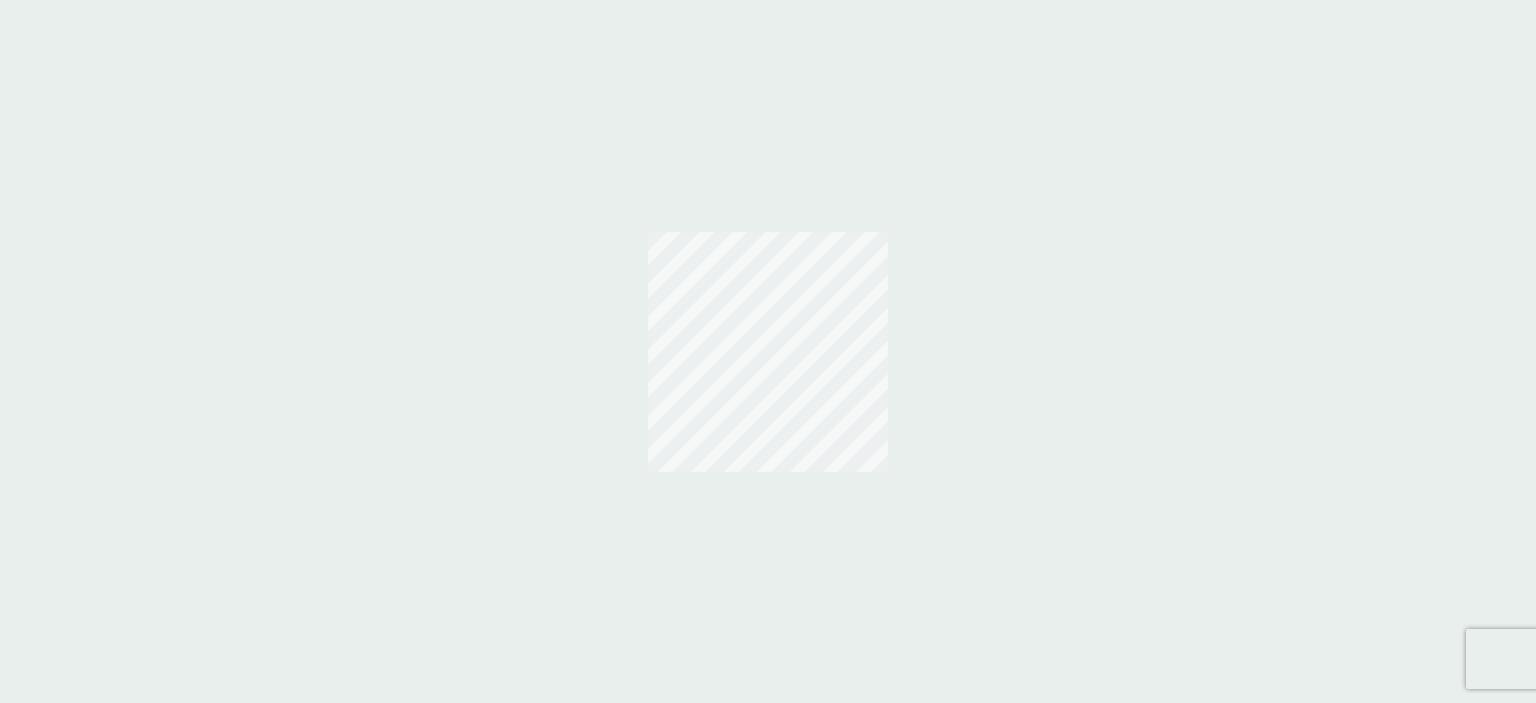 scroll, scrollTop: 0, scrollLeft: 0, axis: both 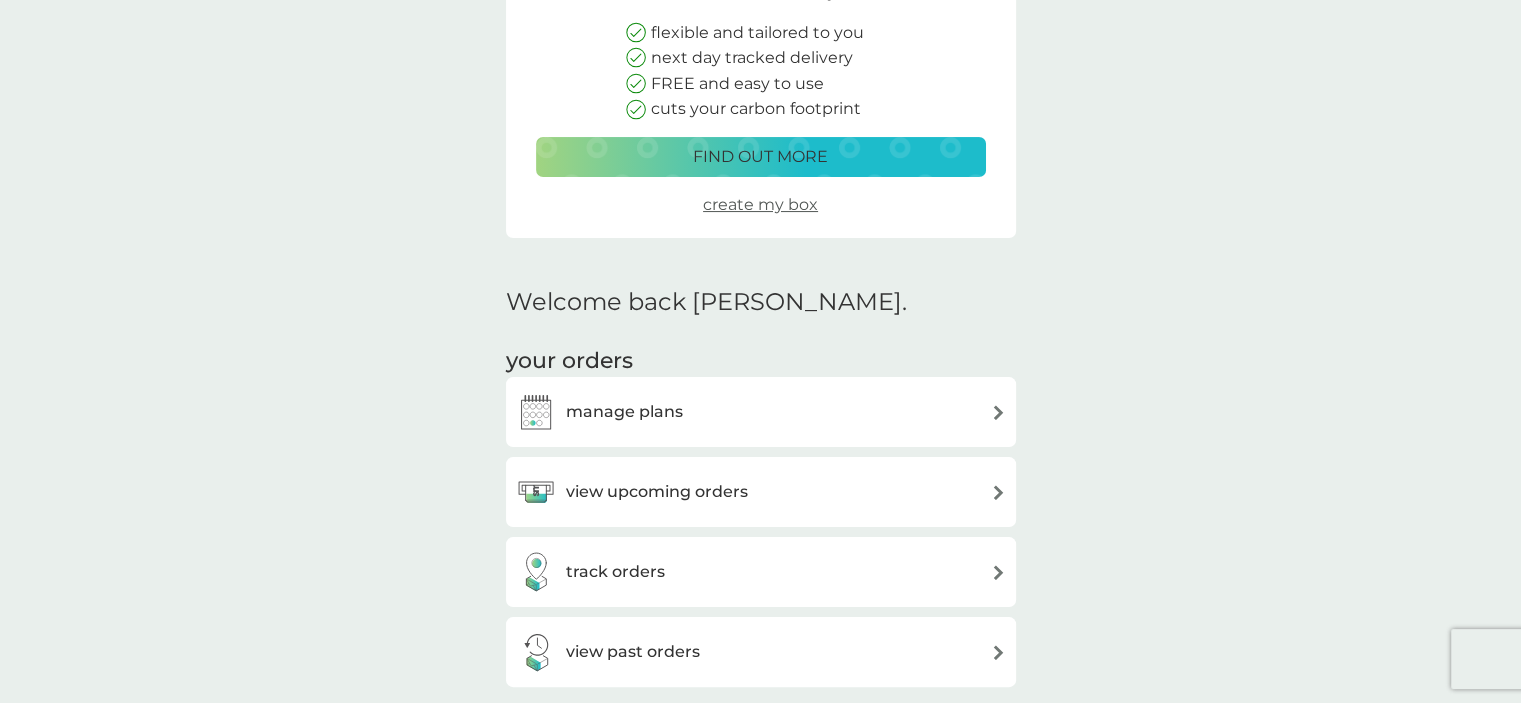 click on "view upcoming orders" at bounding box center [657, 492] 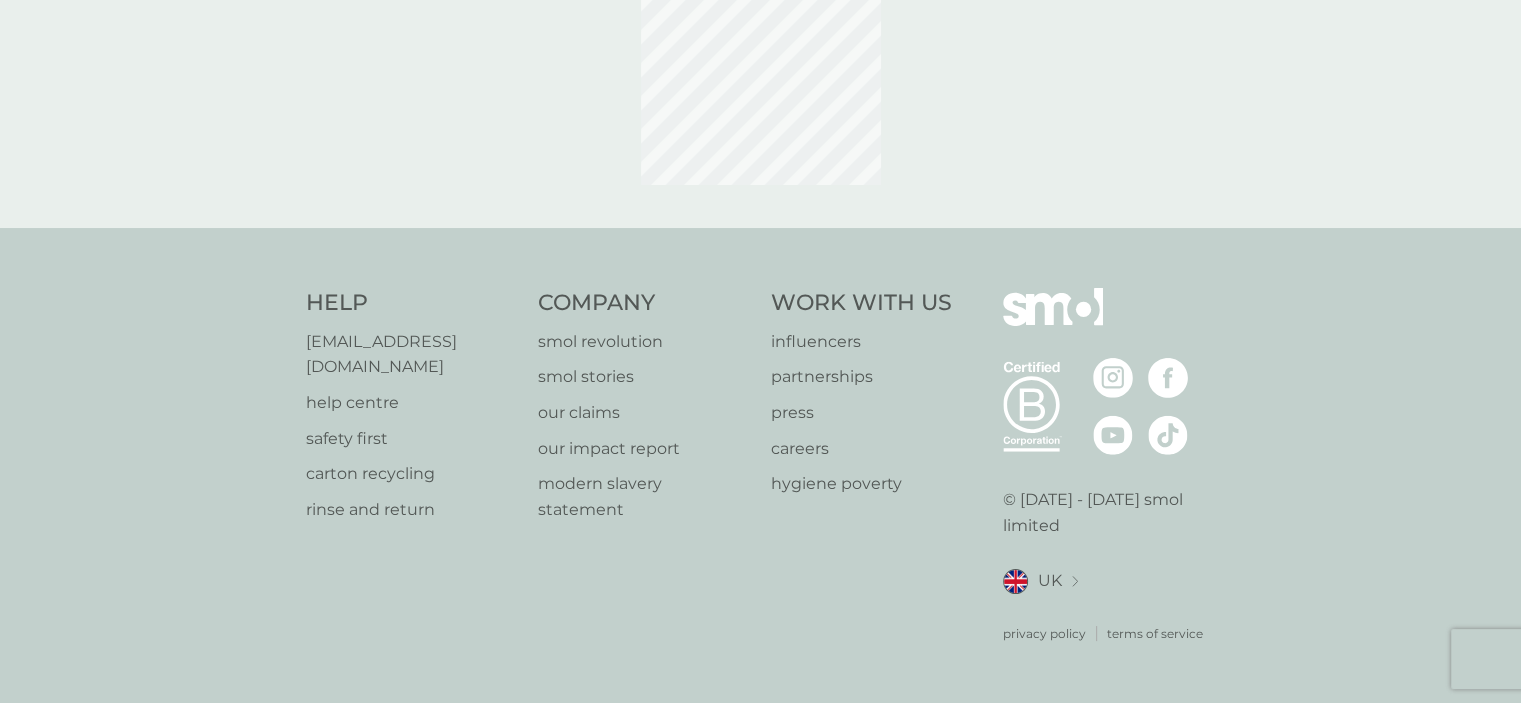 scroll, scrollTop: 0, scrollLeft: 0, axis: both 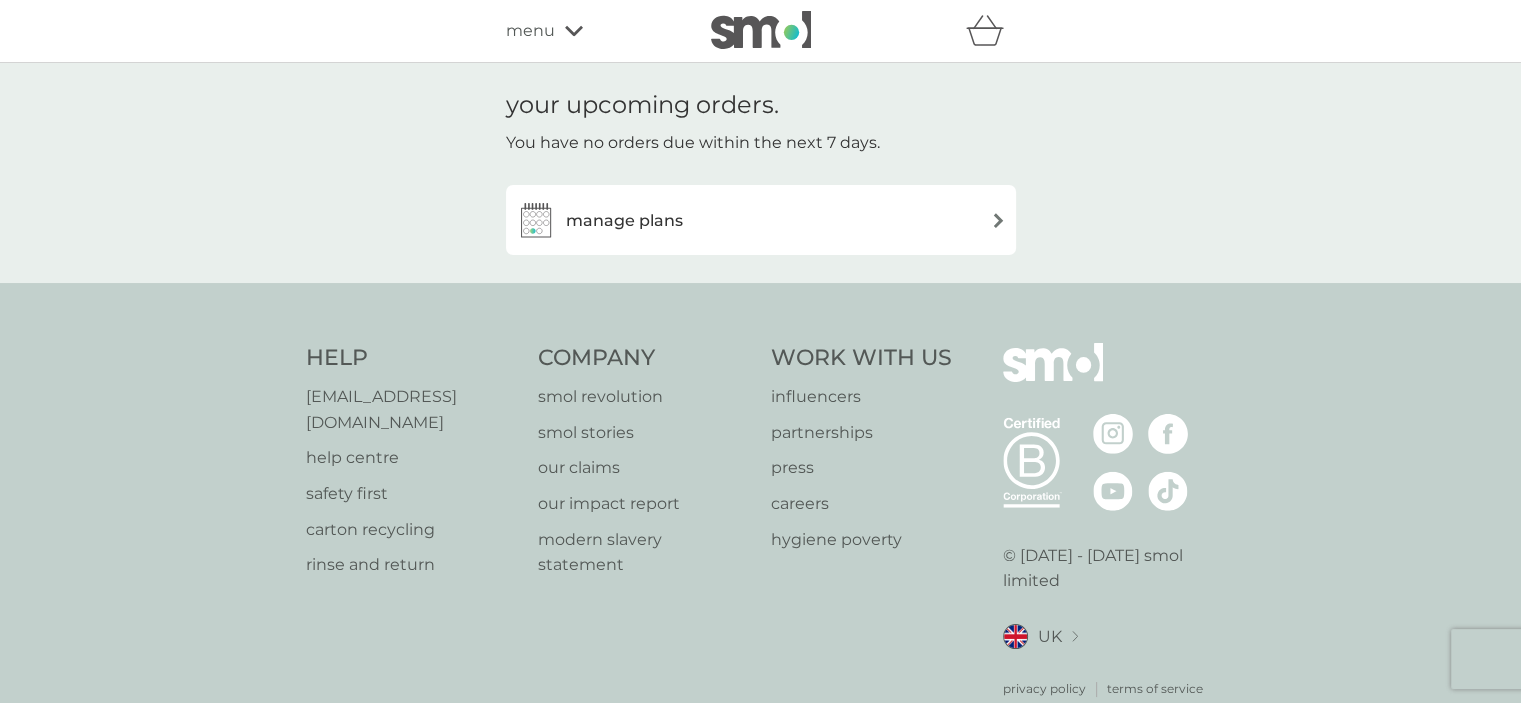 click on "manage plans" at bounding box center [761, 220] 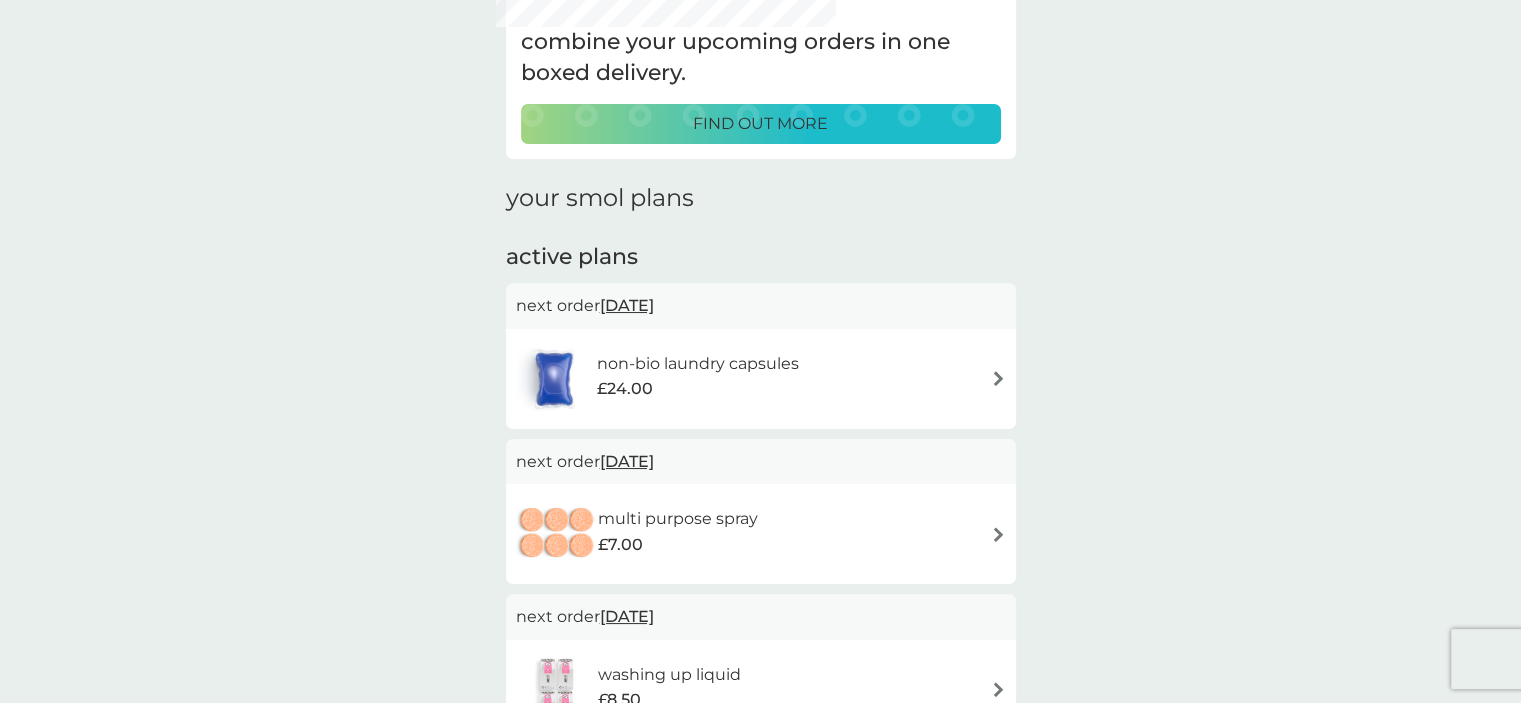 scroll, scrollTop: 144, scrollLeft: 0, axis: vertical 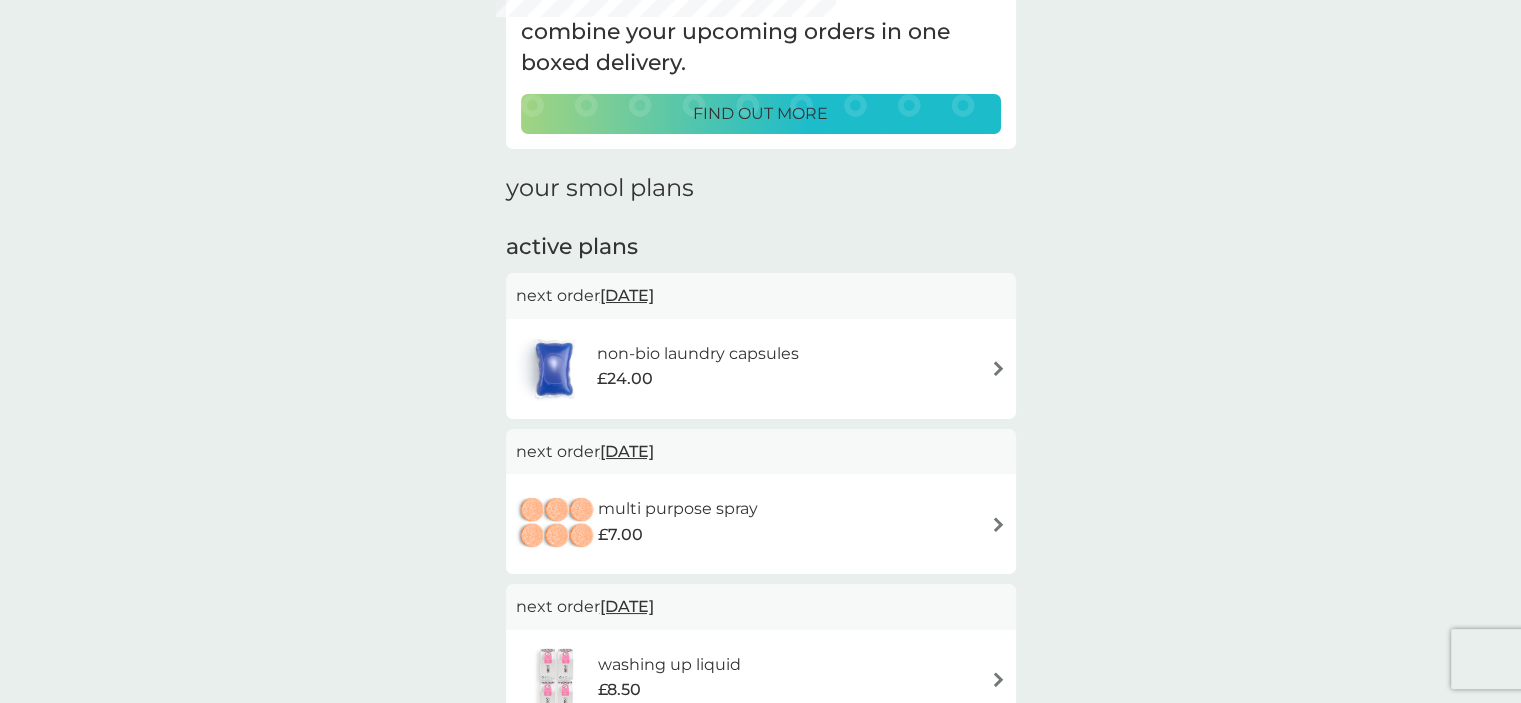 click on "non-bio laundry capsules £24.00" at bounding box center (761, 369) 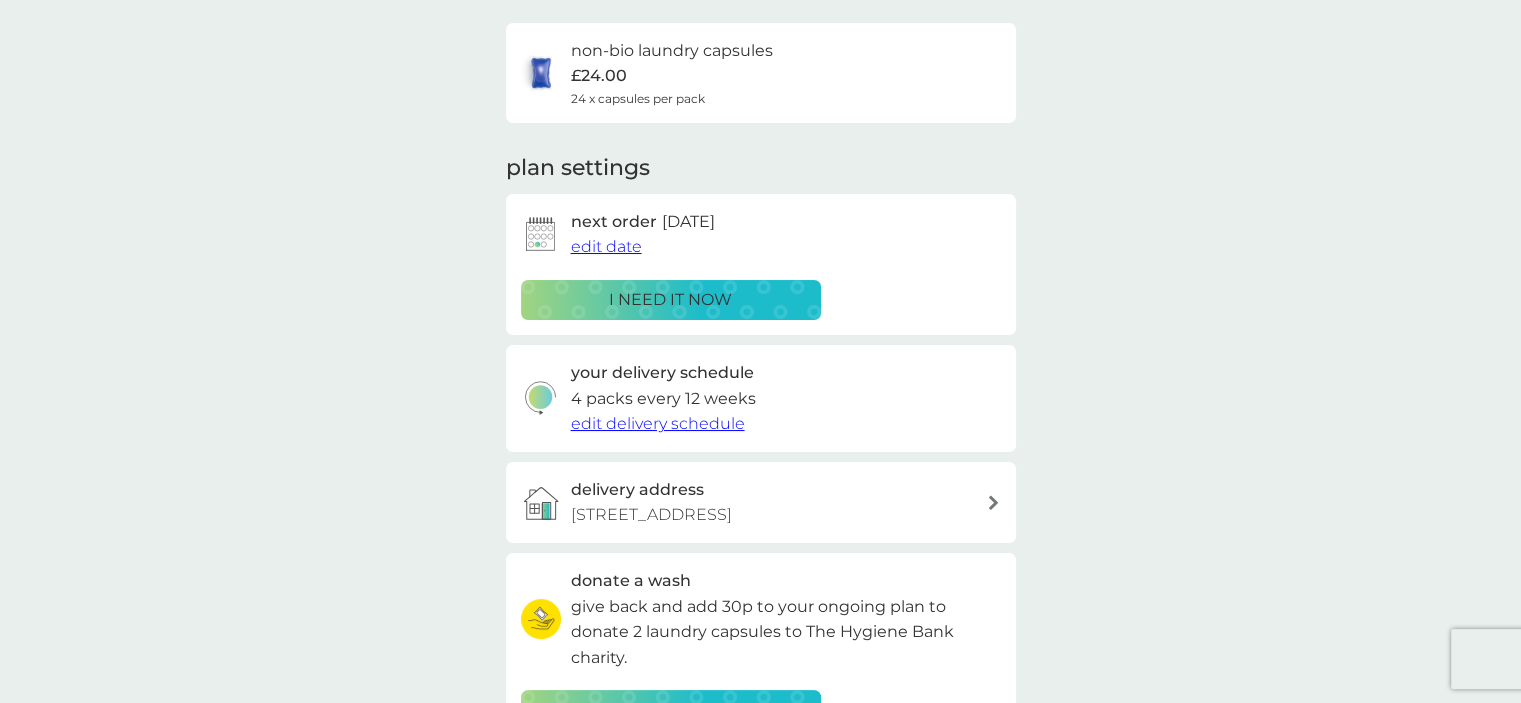 scroll, scrollTop: 0, scrollLeft: 0, axis: both 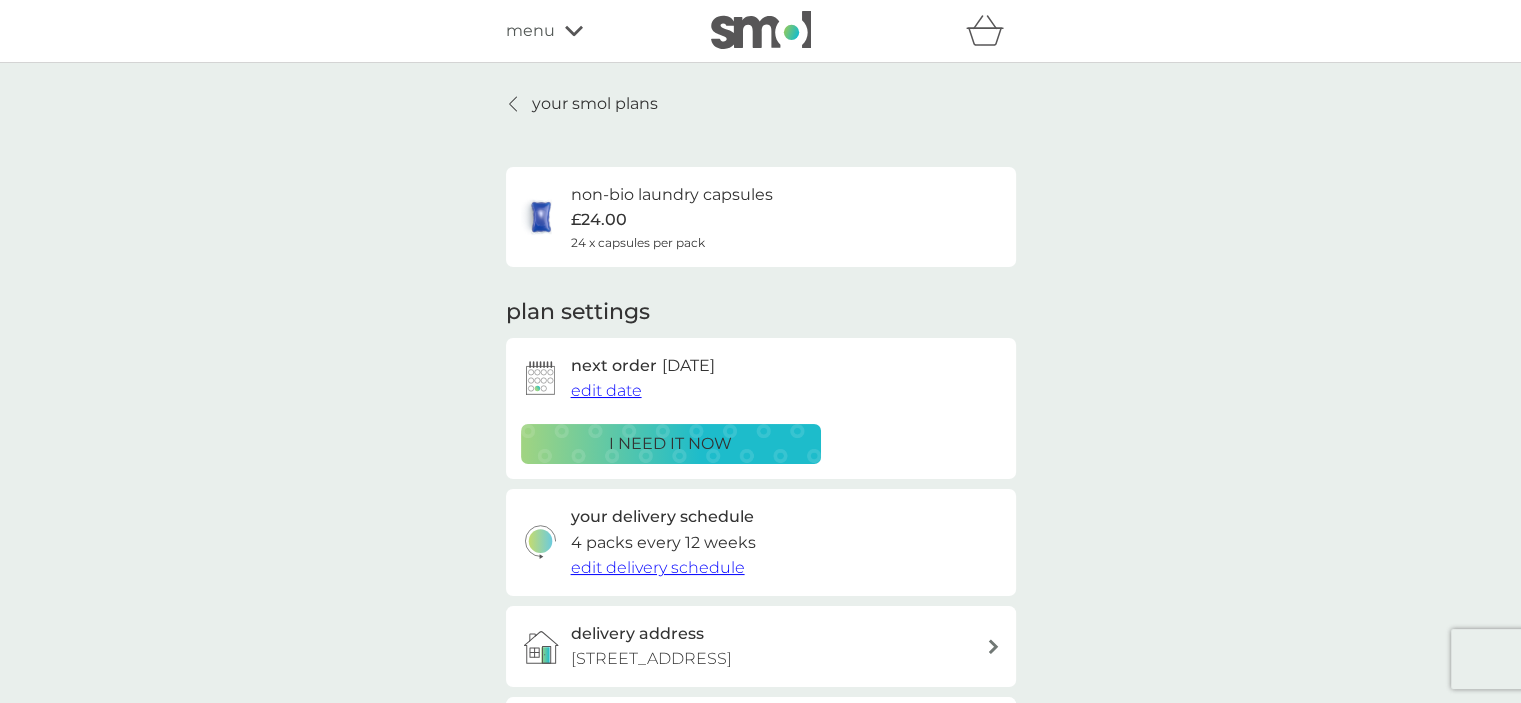 click on "edit date" at bounding box center (606, 390) 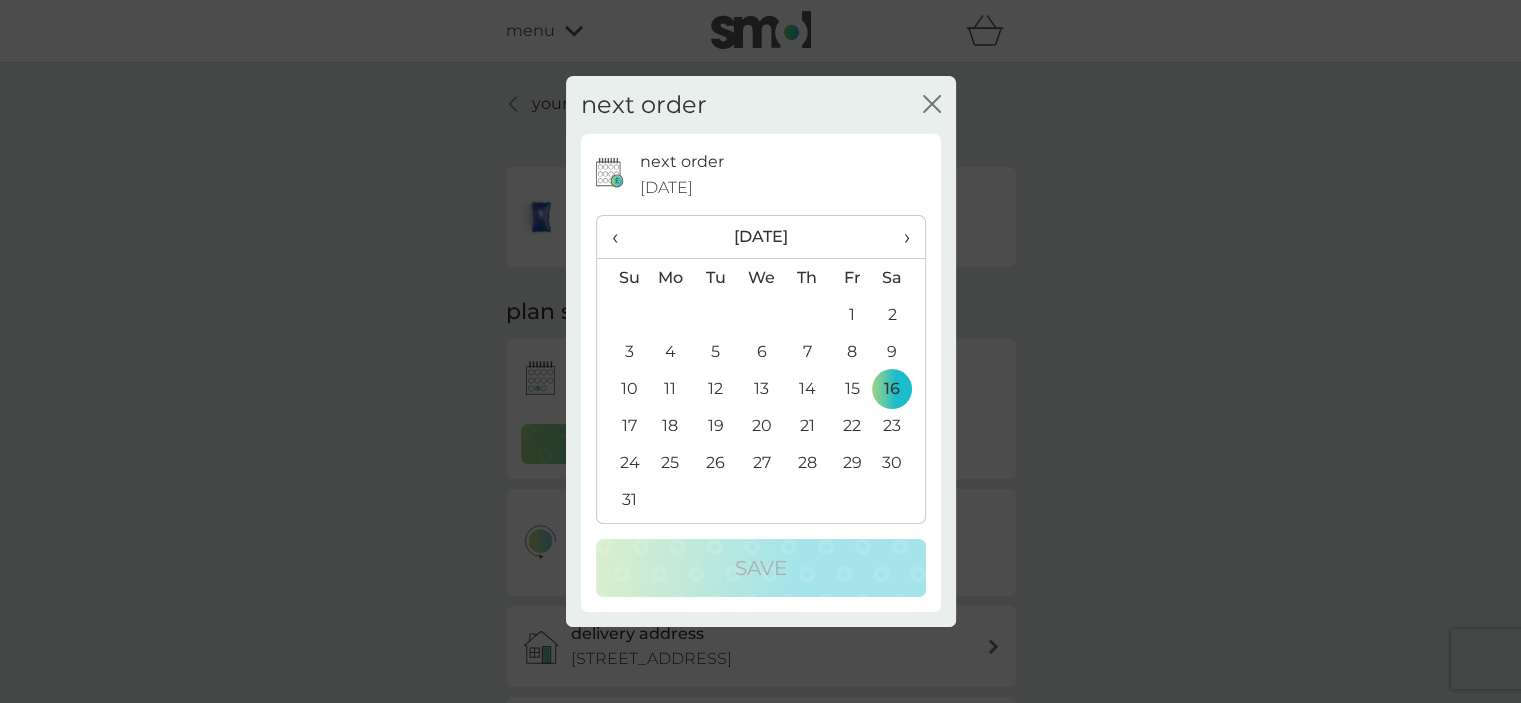 click on "26" at bounding box center (715, 462) 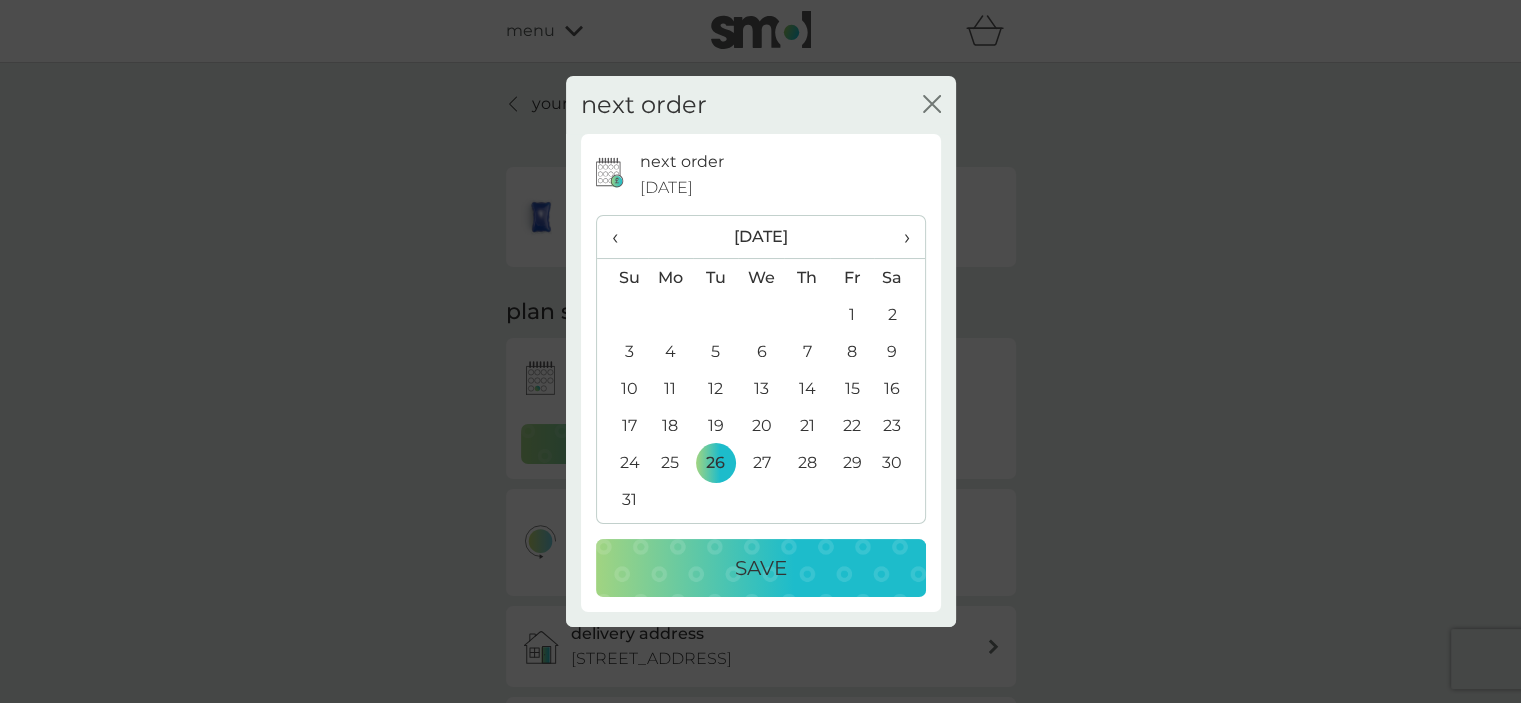 click on "Save" at bounding box center [761, 568] 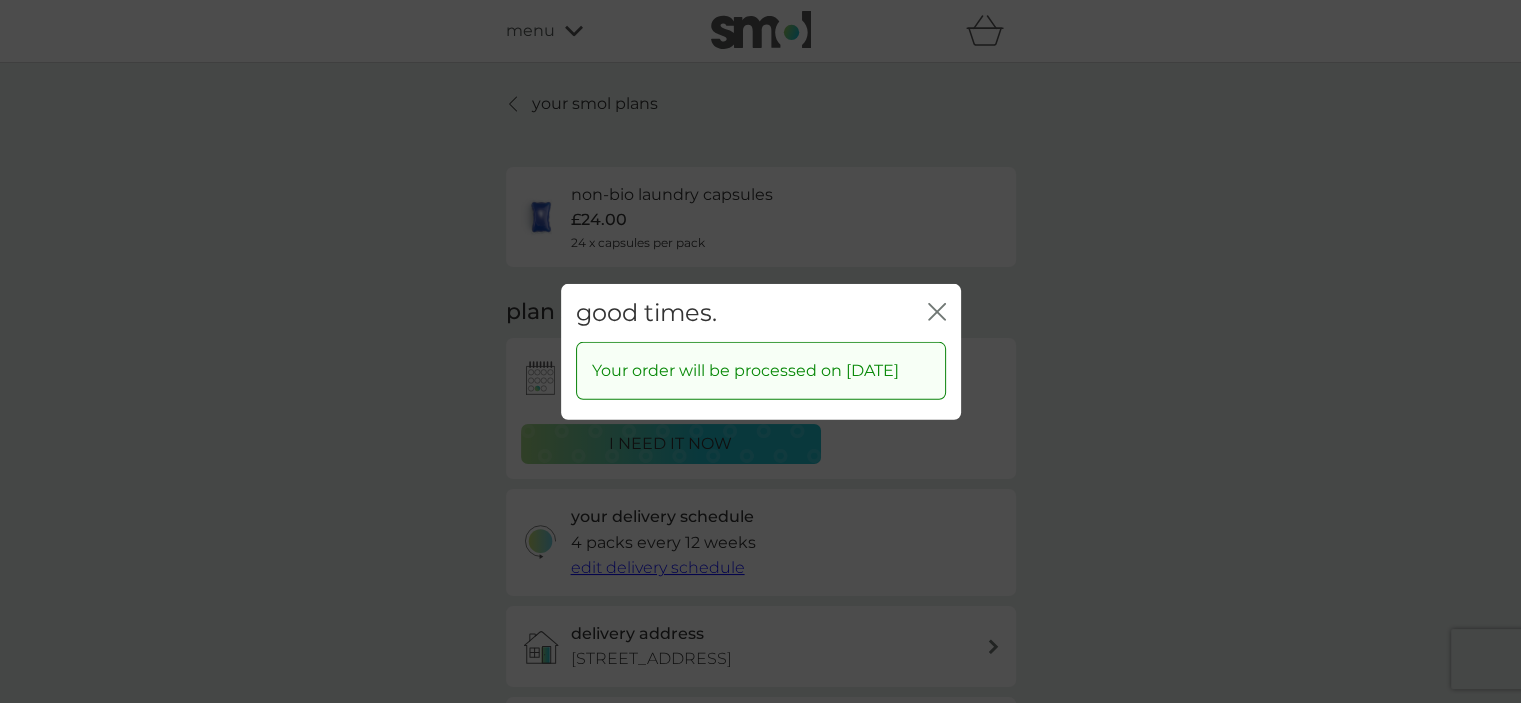 click on "close" 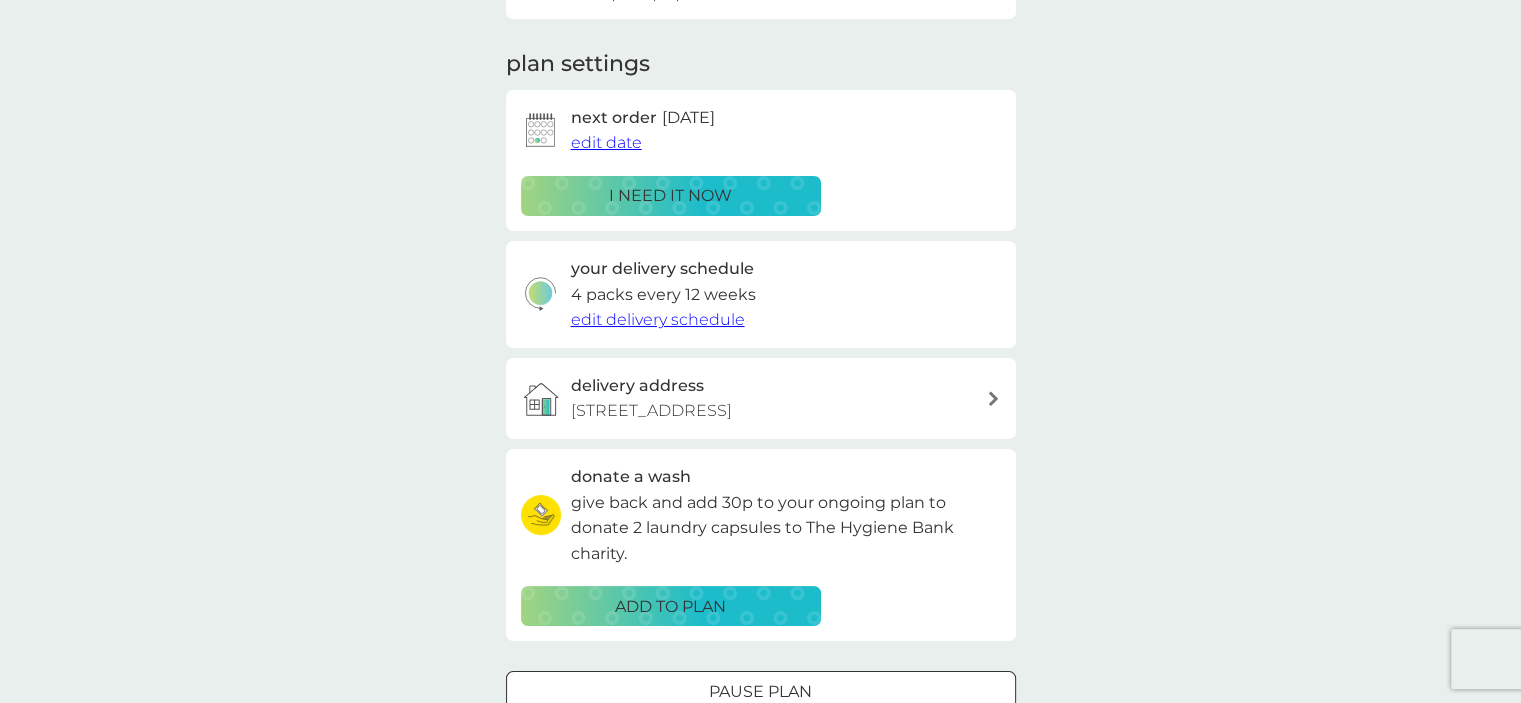 scroll, scrollTop: 0, scrollLeft: 0, axis: both 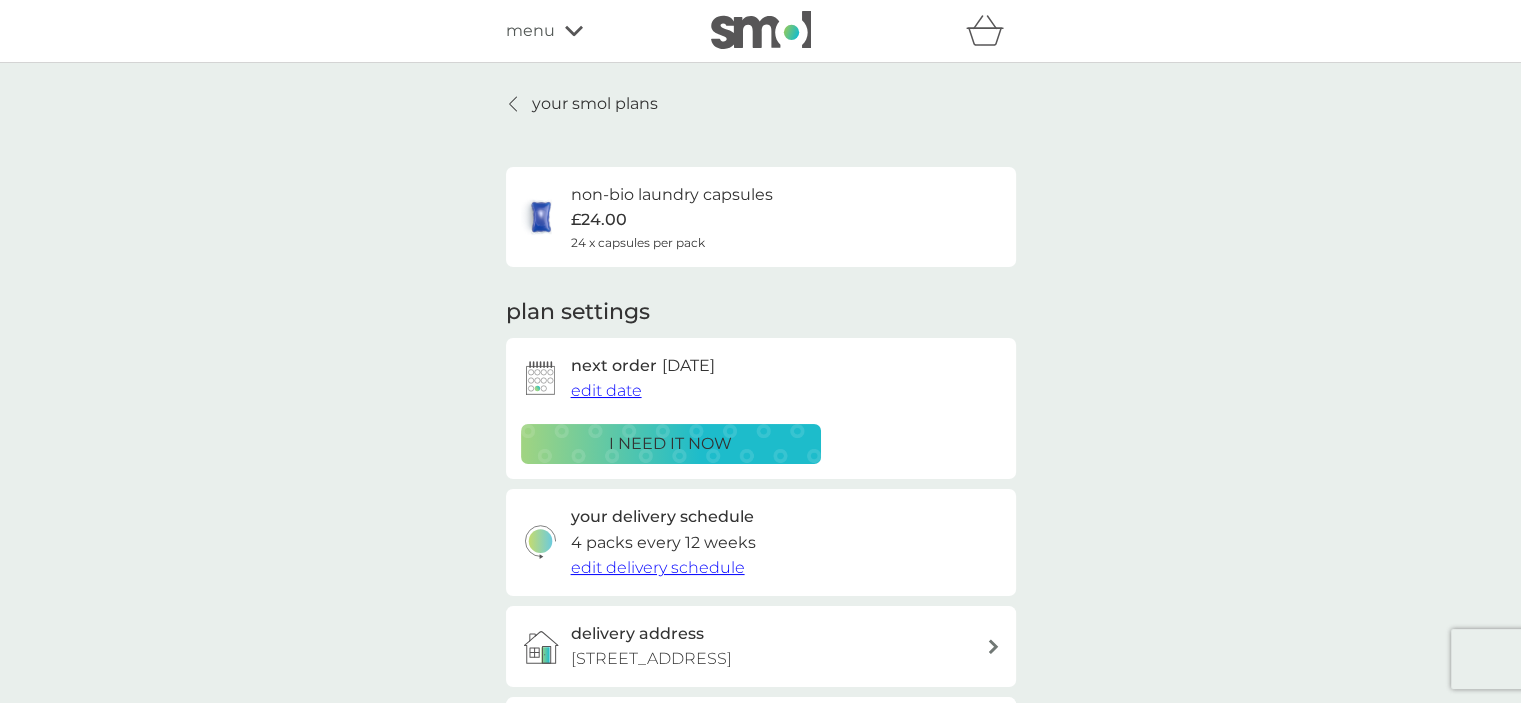 click at bounding box center (514, 104) 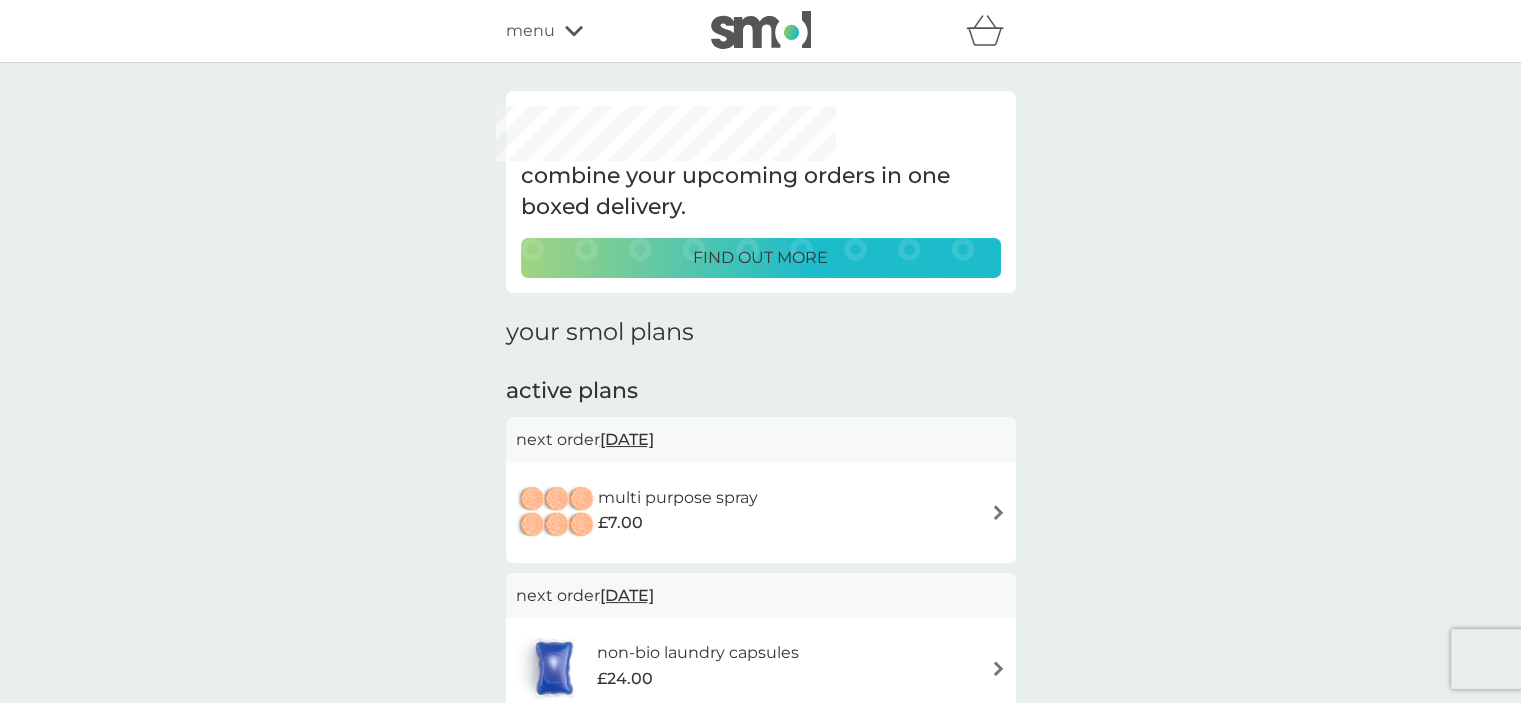scroll, scrollTop: 148, scrollLeft: 0, axis: vertical 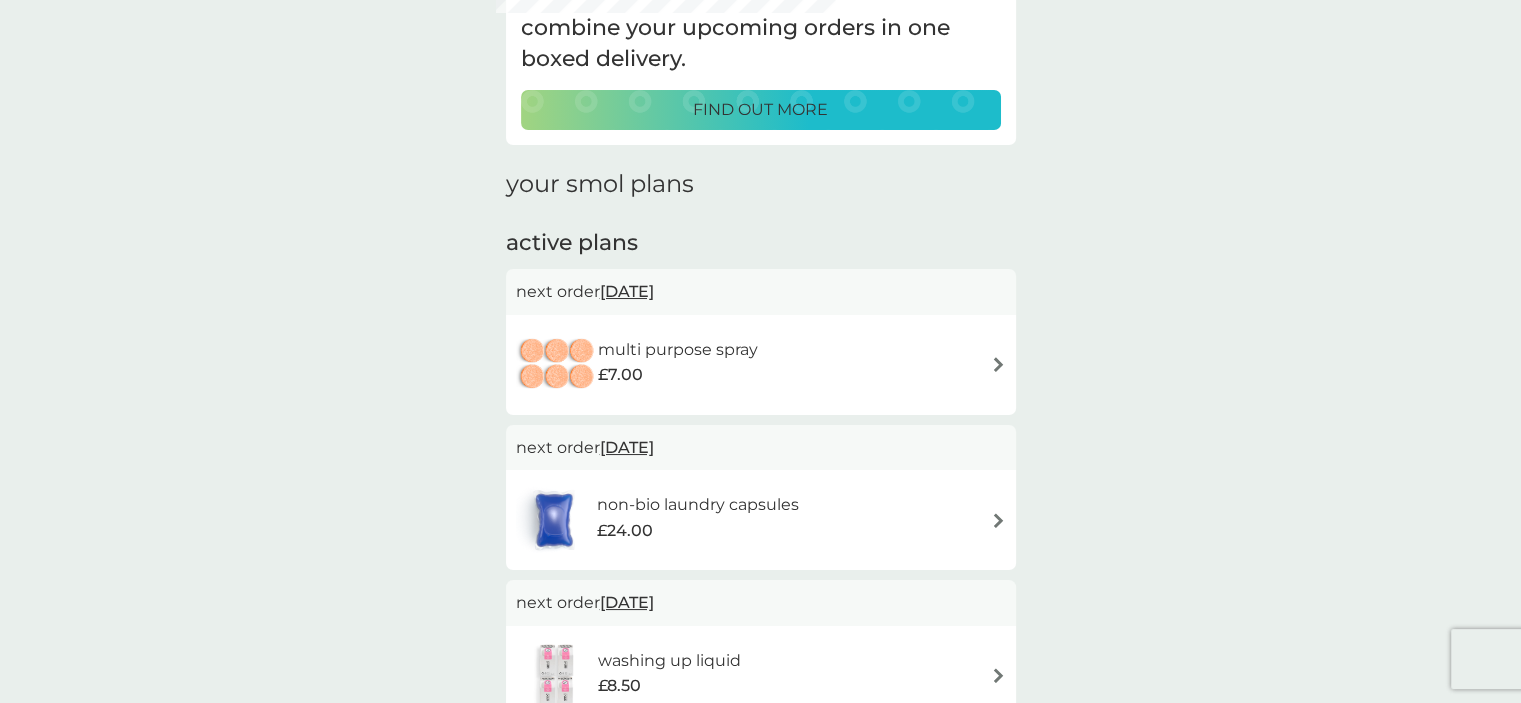 click at bounding box center [998, 364] 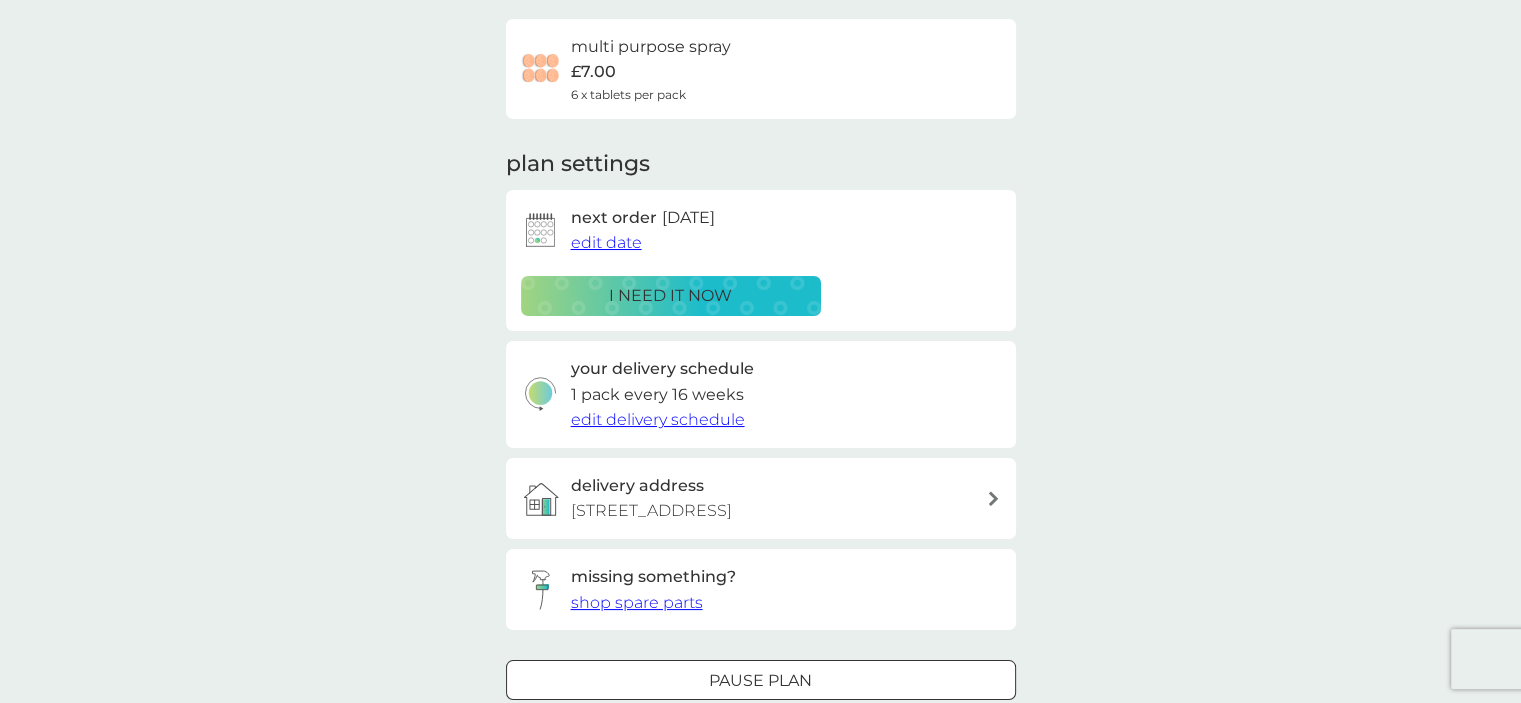 scroll, scrollTop: 0, scrollLeft: 0, axis: both 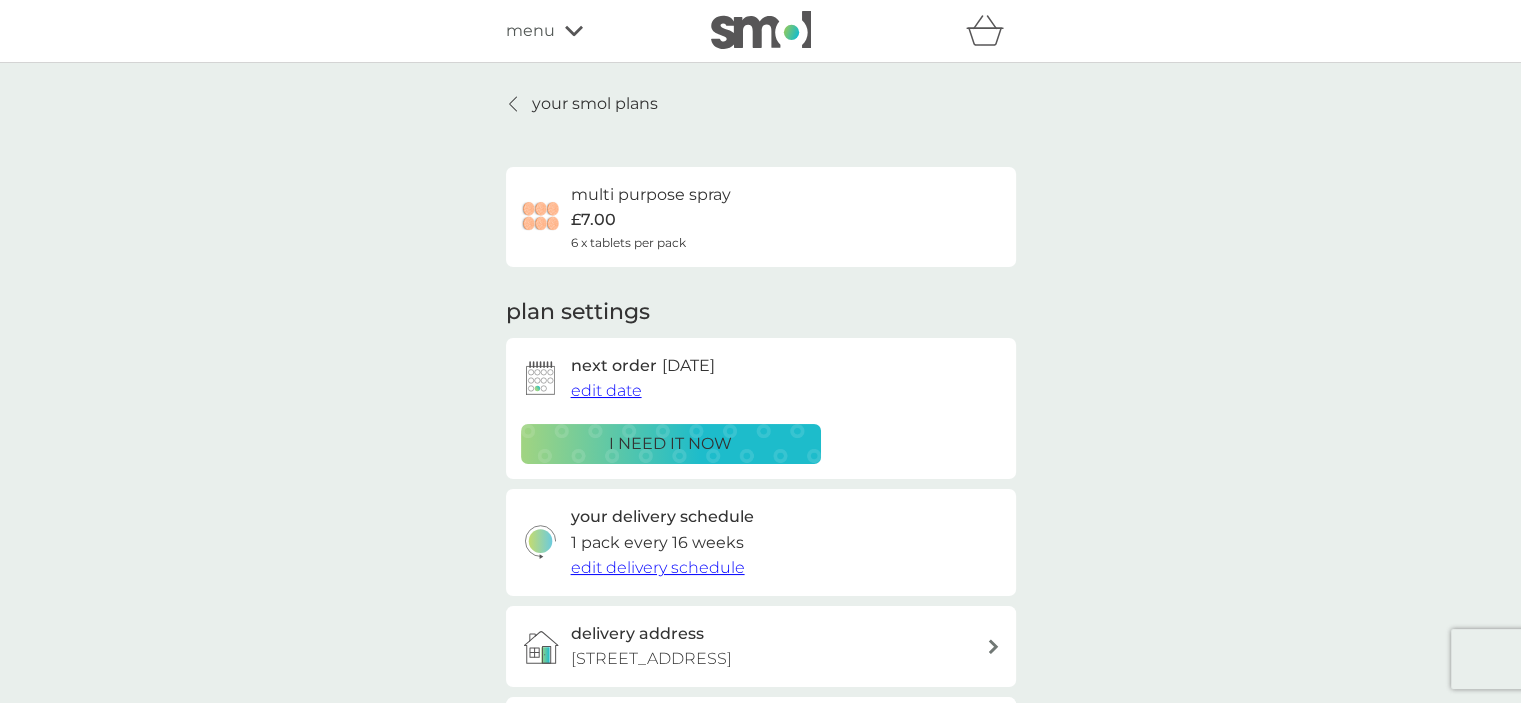click on "edit date" at bounding box center [606, 390] 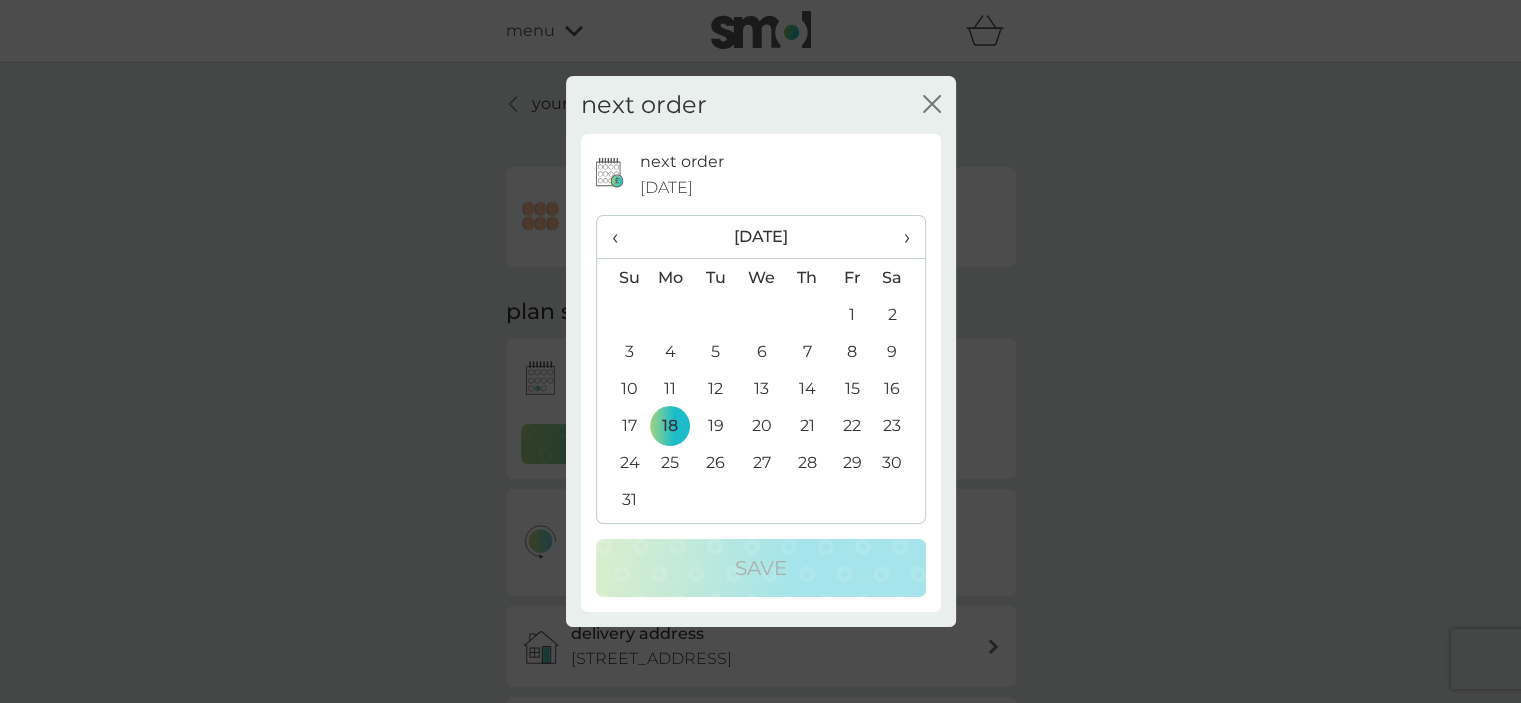click on "26" at bounding box center [715, 462] 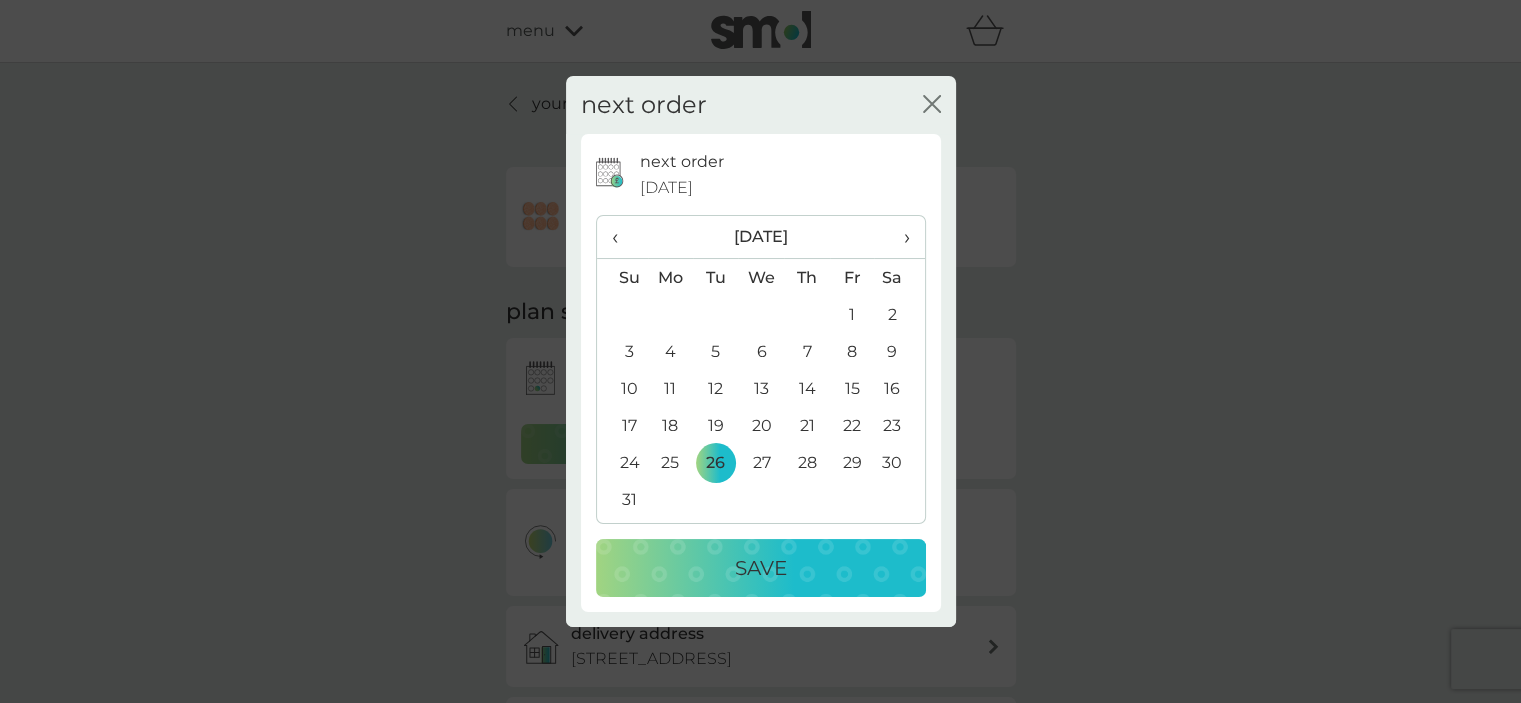click on "Save" at bounding box center [761, 568] 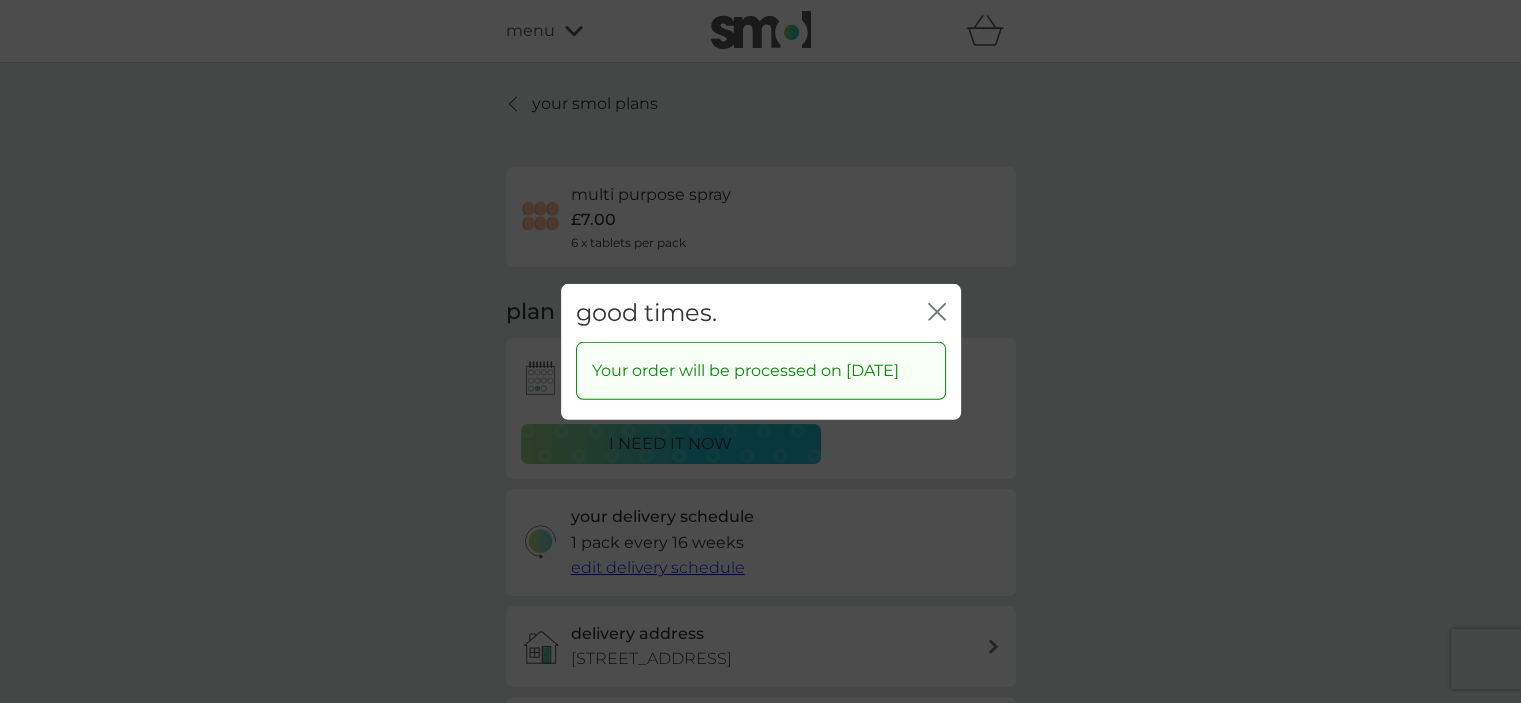 click on "close" 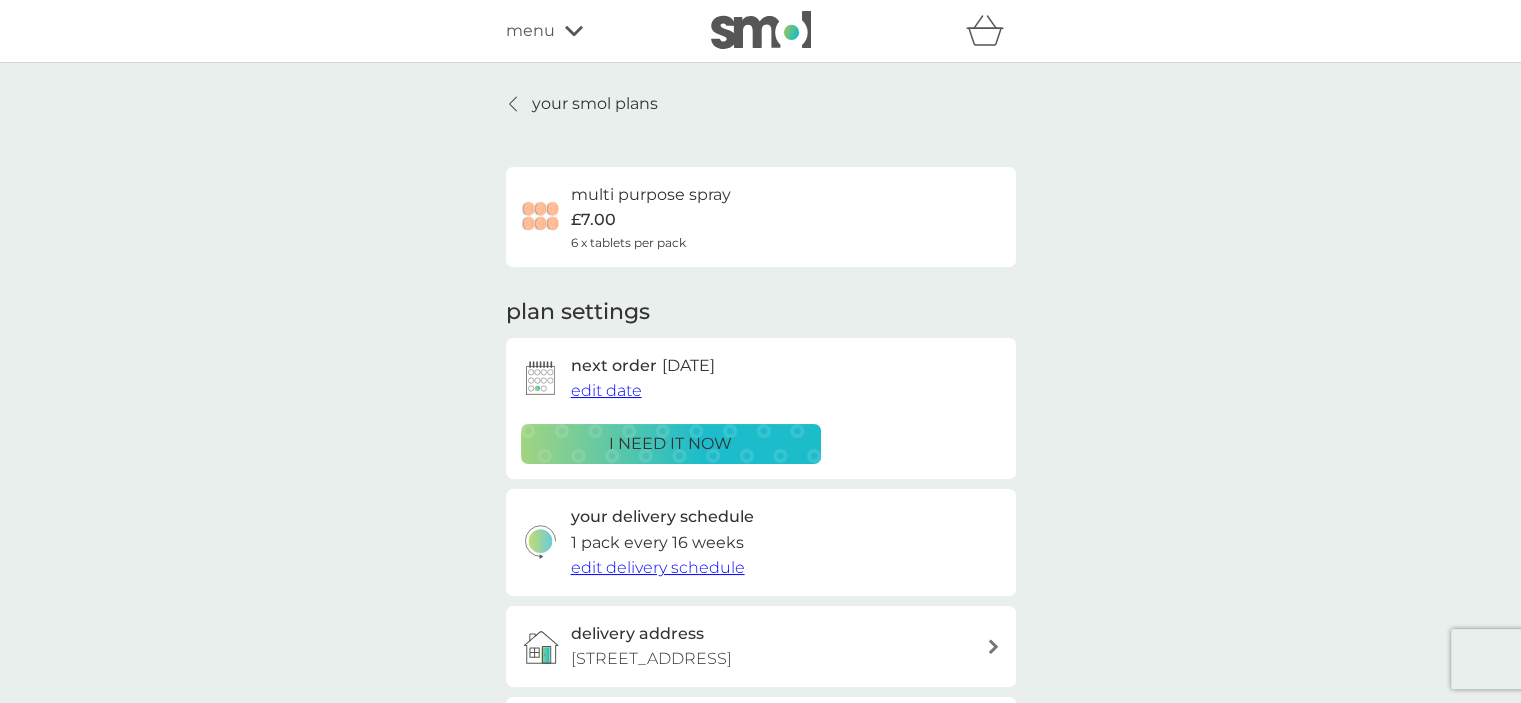 click at bounding box center (514, 104) 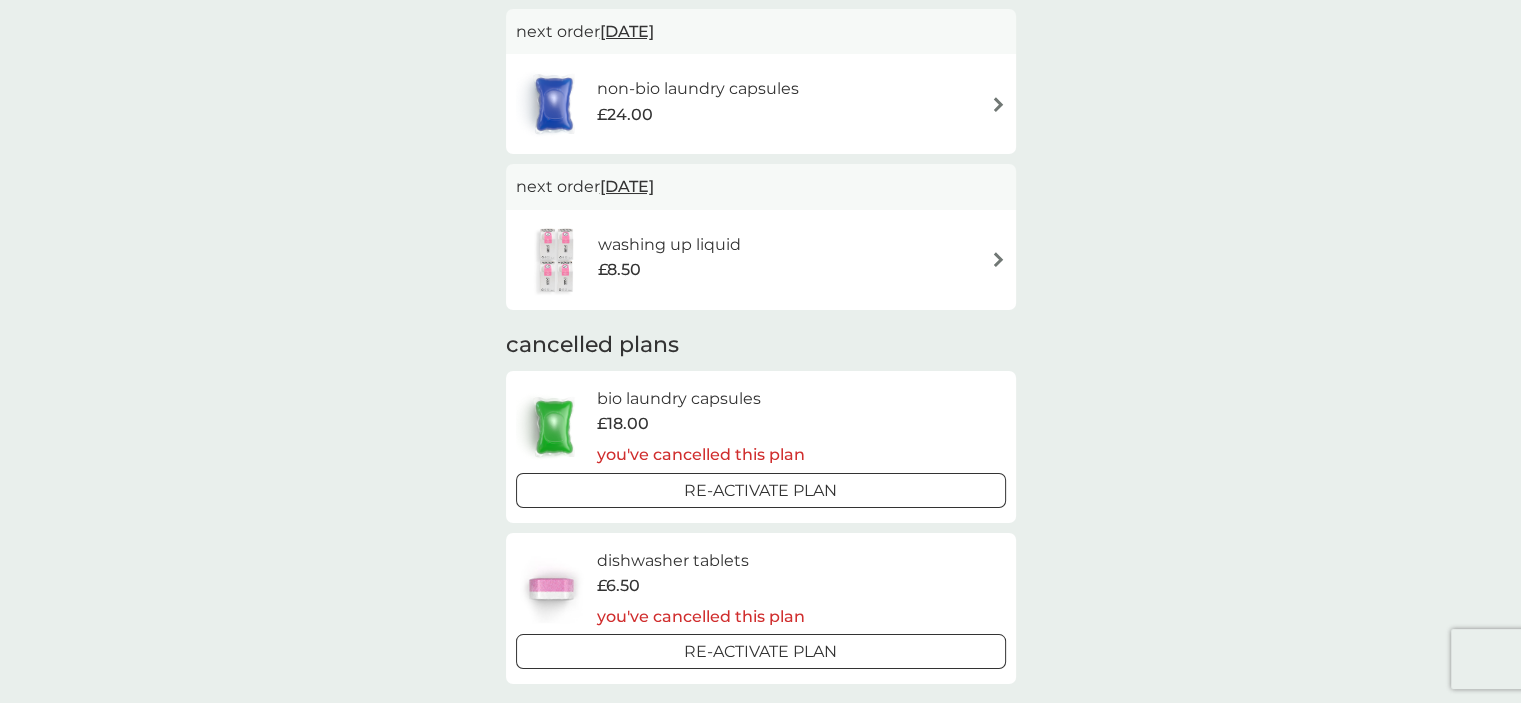 scroll, scrollTop: 567, scrollLeft: 0, axis: vertical 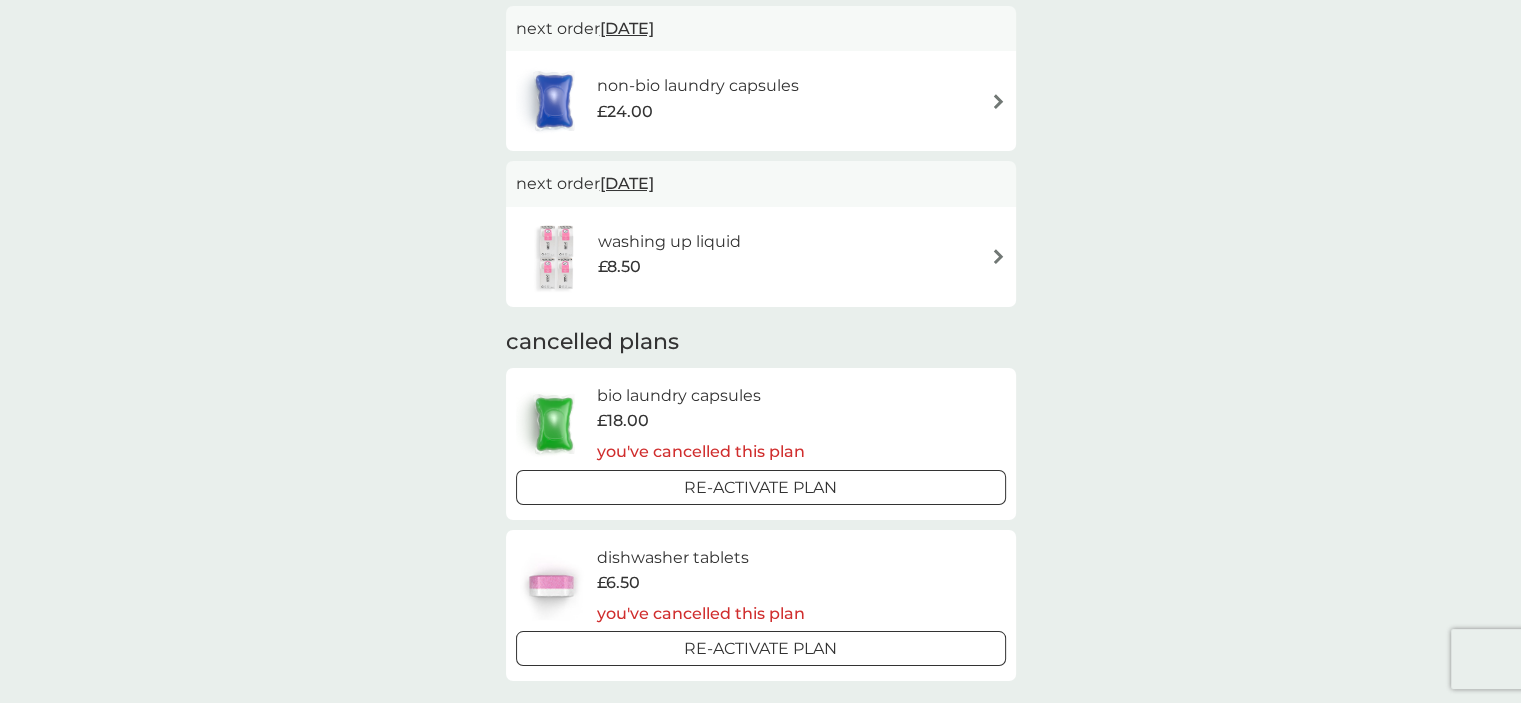 click on "washing up liquid £8.50" at bounding box center (761, 257) 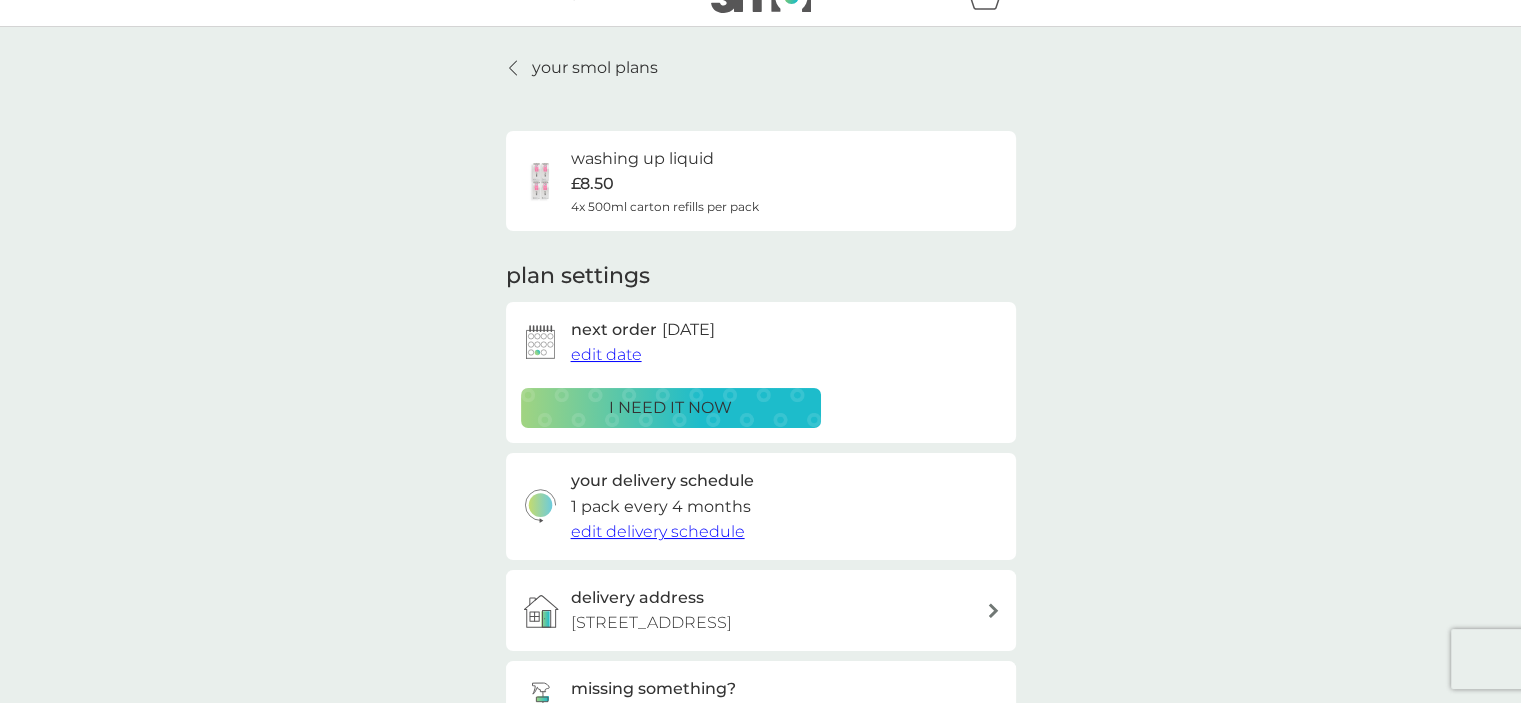scroll, scrollTop: 0, scrollLeft: 0, axis: both 